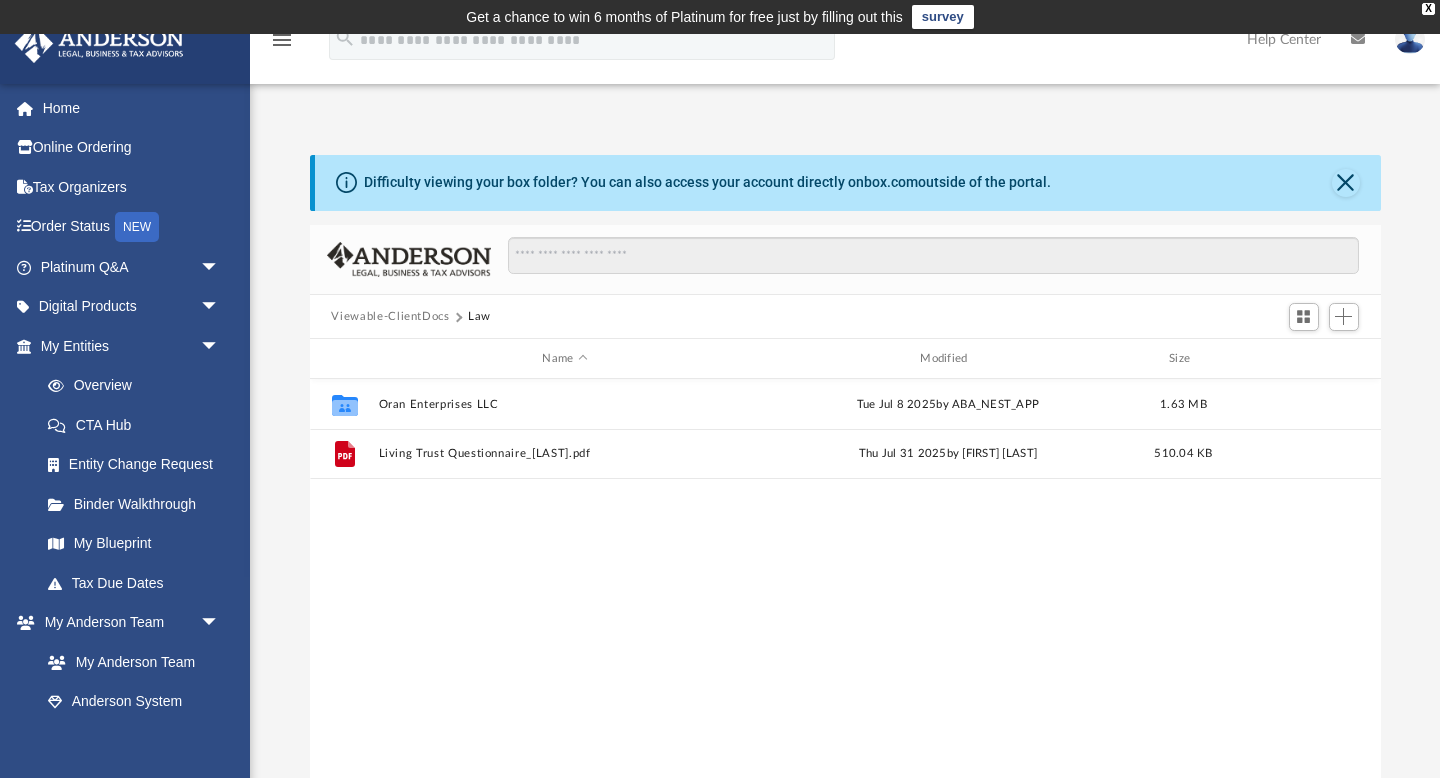 scroll, scrollTop: 0, scrollLeft: 0, axis: both 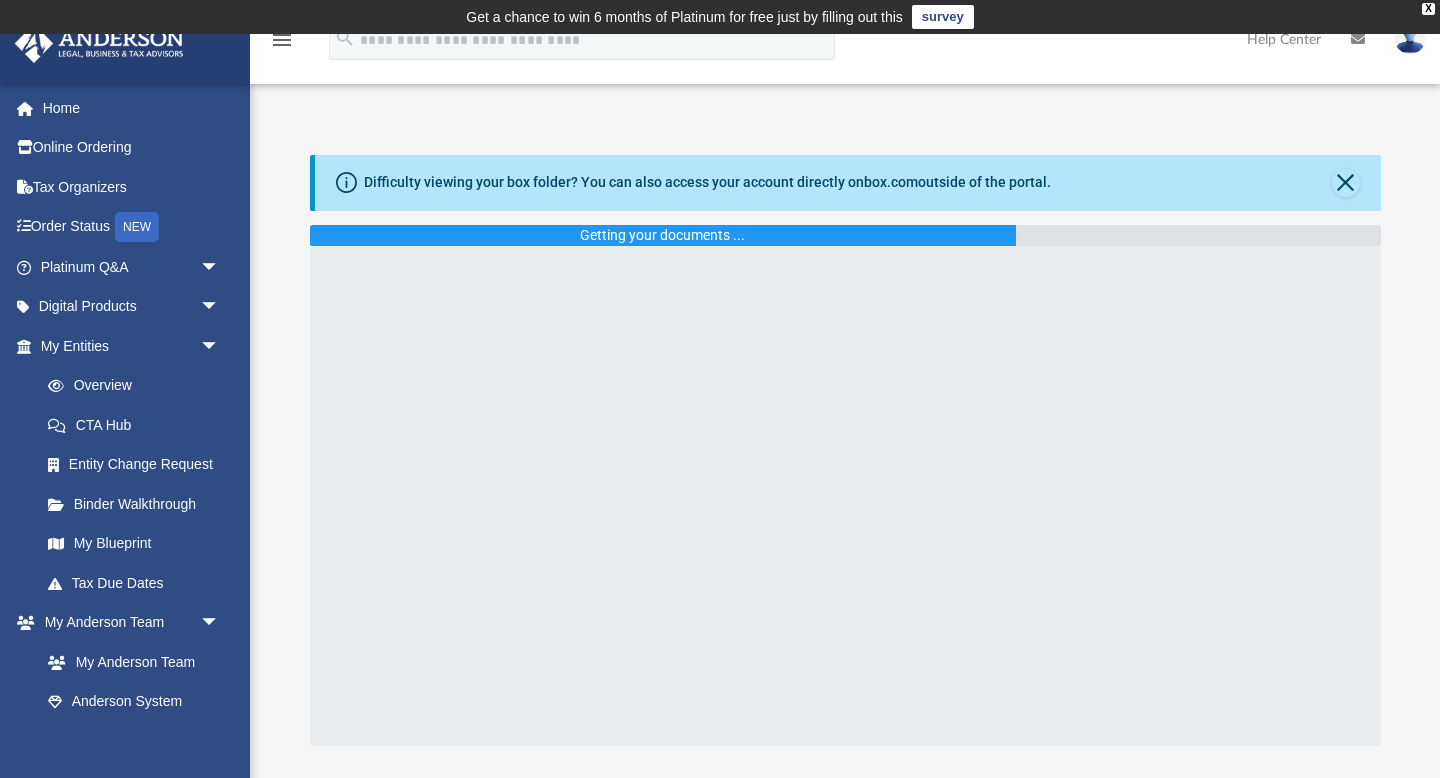 drag, startPoint x: 71, startPoint y: 8, endPoint x: 285, endPoint y: 12, distance: 214.03738 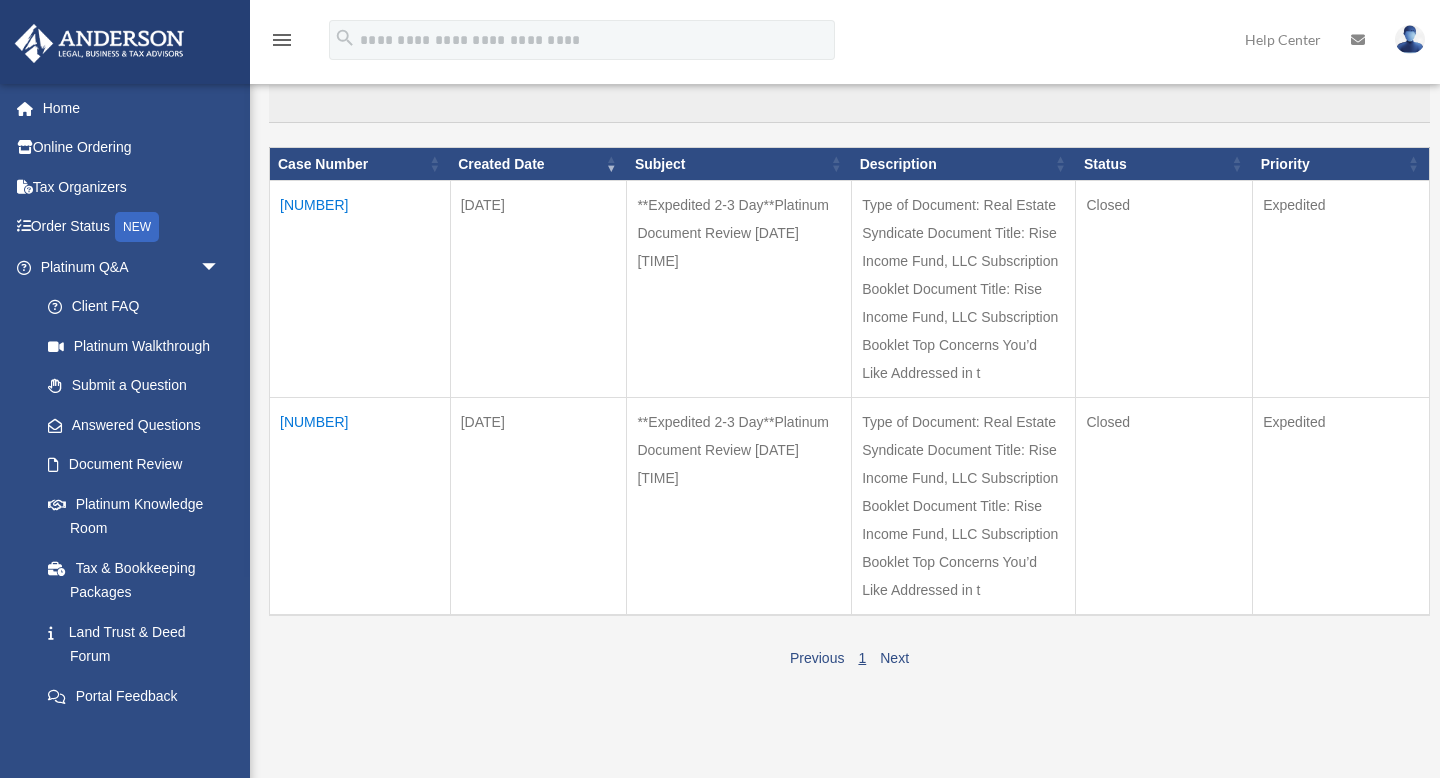 scroll, scrollTop: 223, scrollLeft: 0, axis: vertical 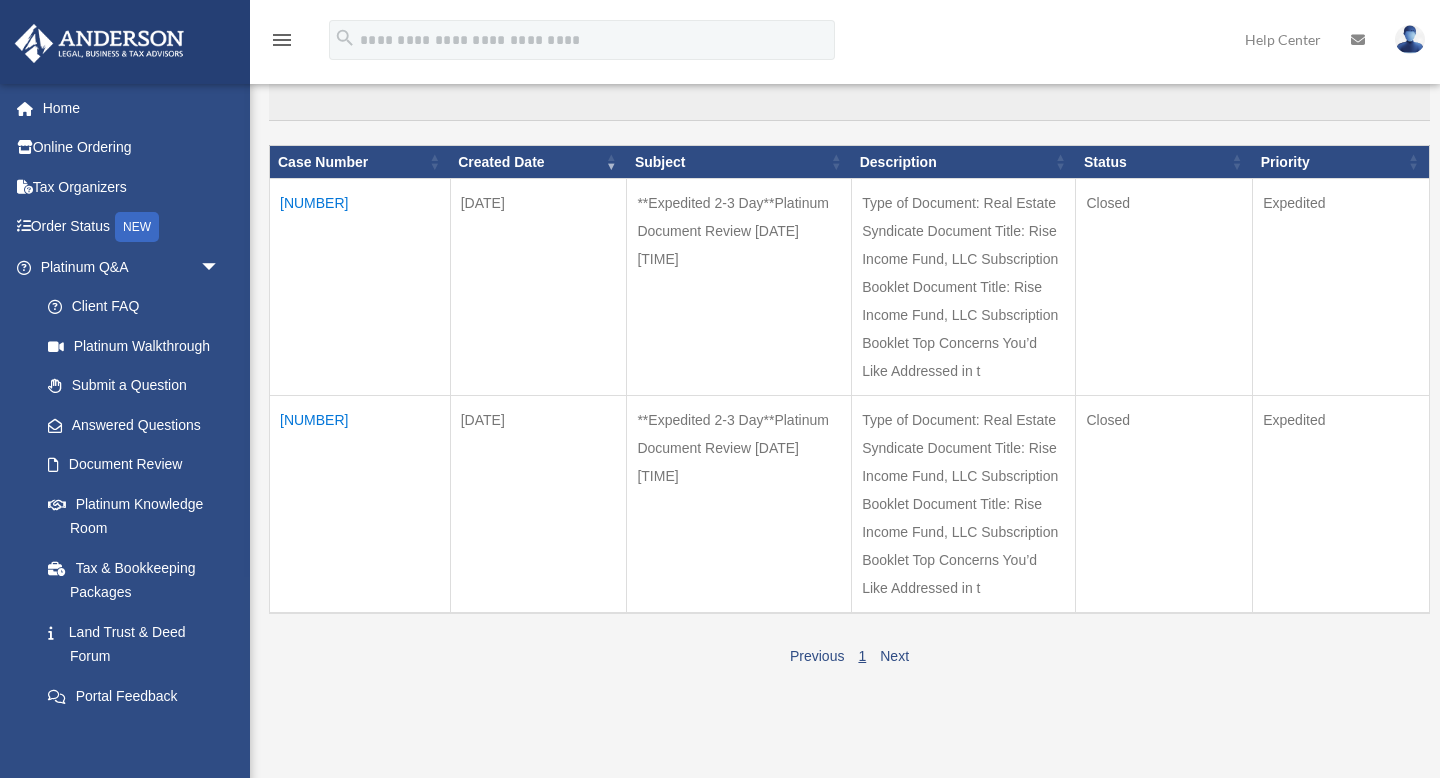 click on "01061921" at bounding box center (360, 287) 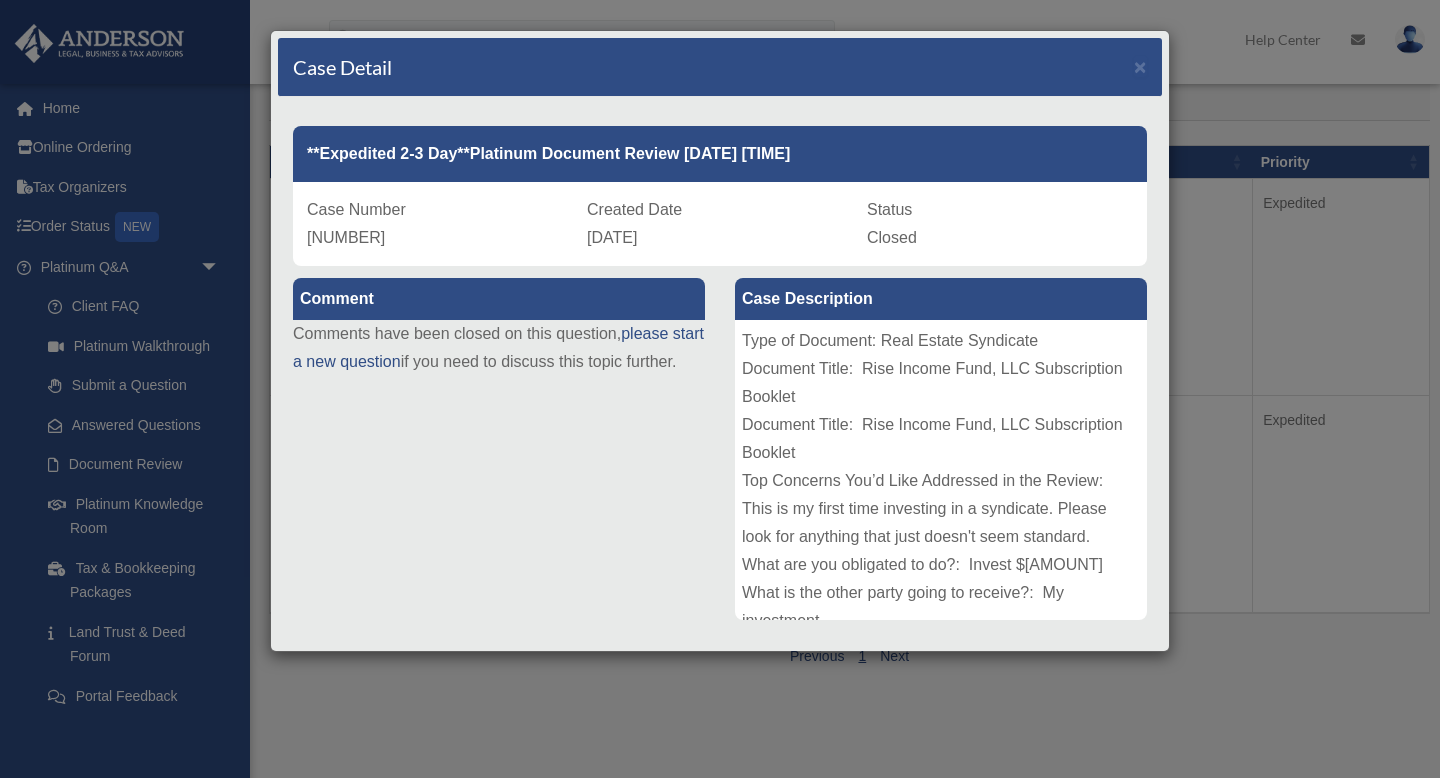 scroll, scrollTop: 414, scrollLeft: 0, axis: vertical 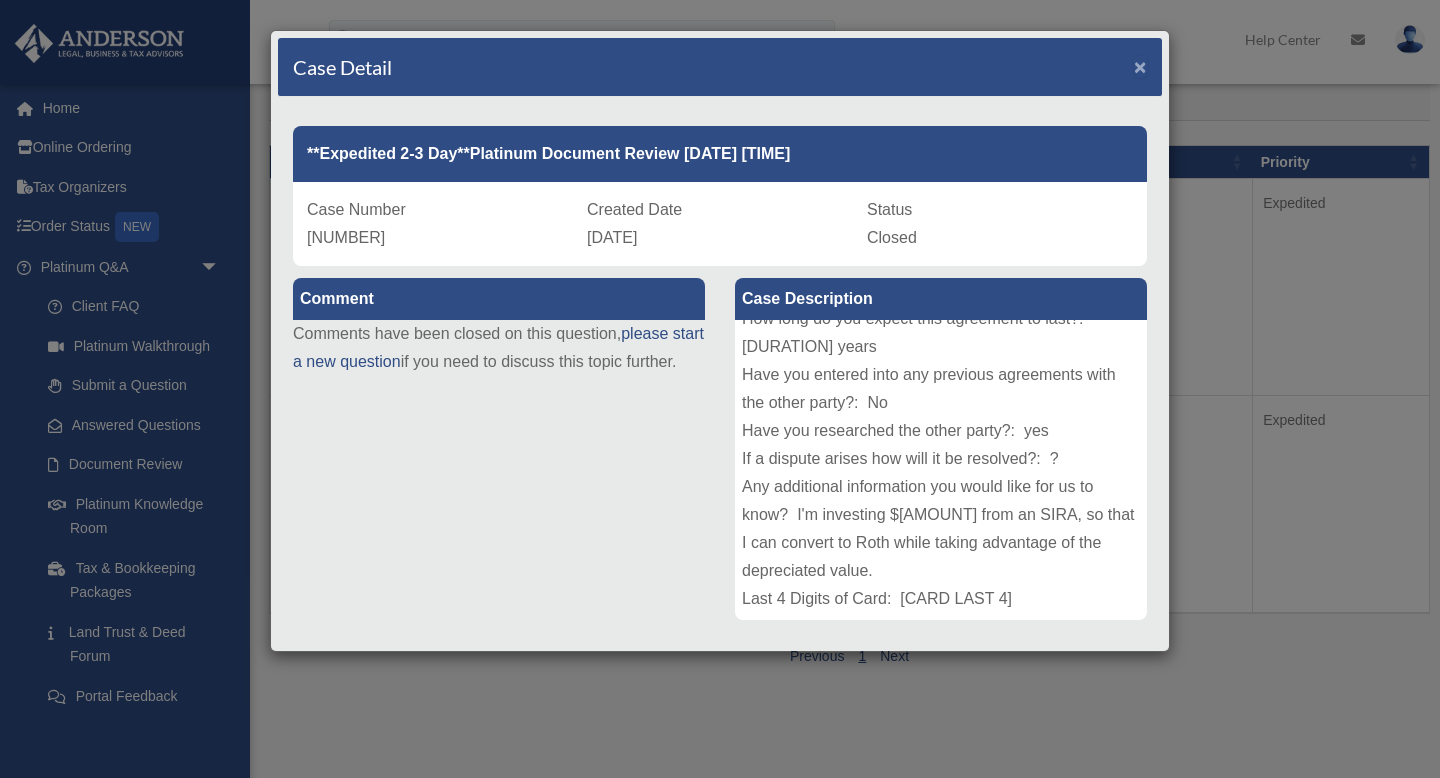 click on "×" at bounding box center (1140, 66) 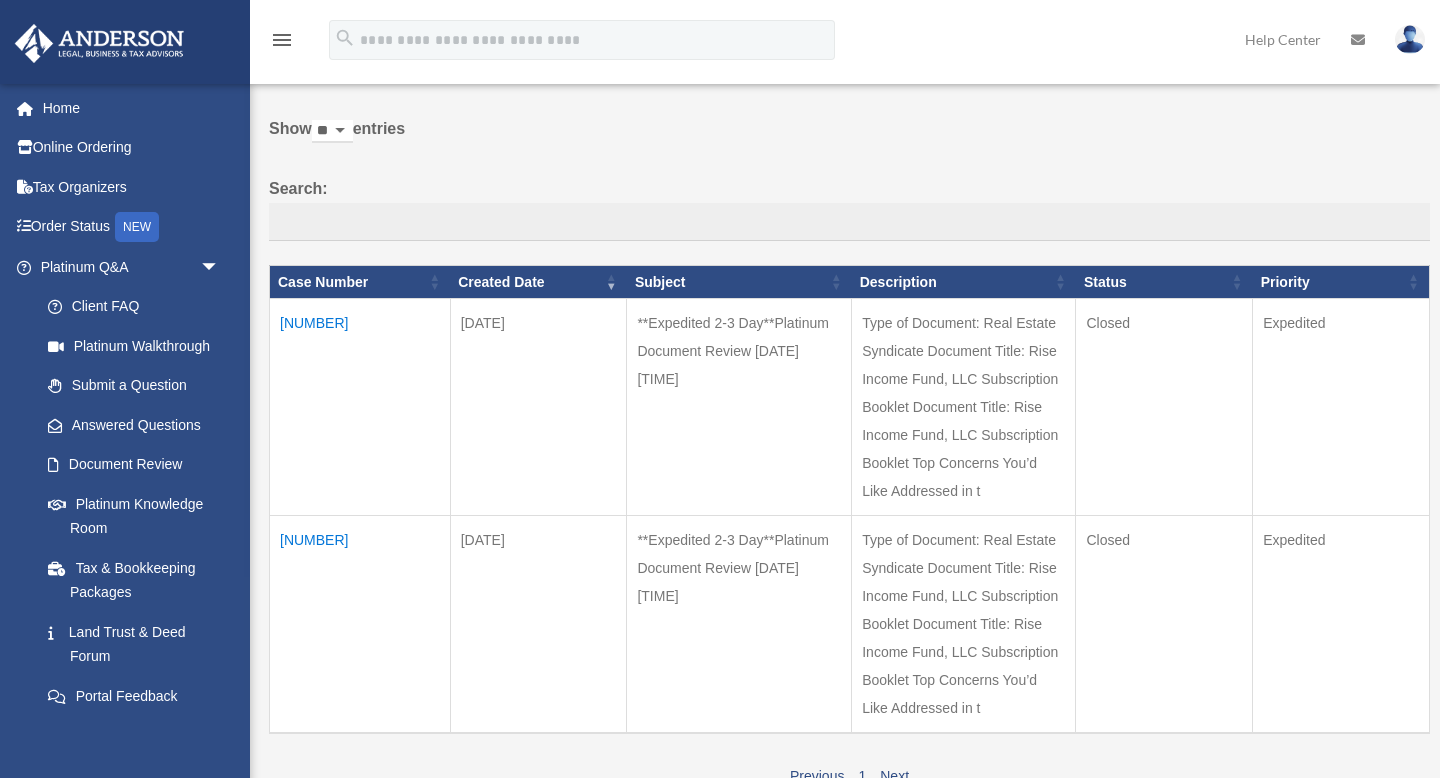 scroll, scrollTop: 0, scrollLeft: 0, axis: both 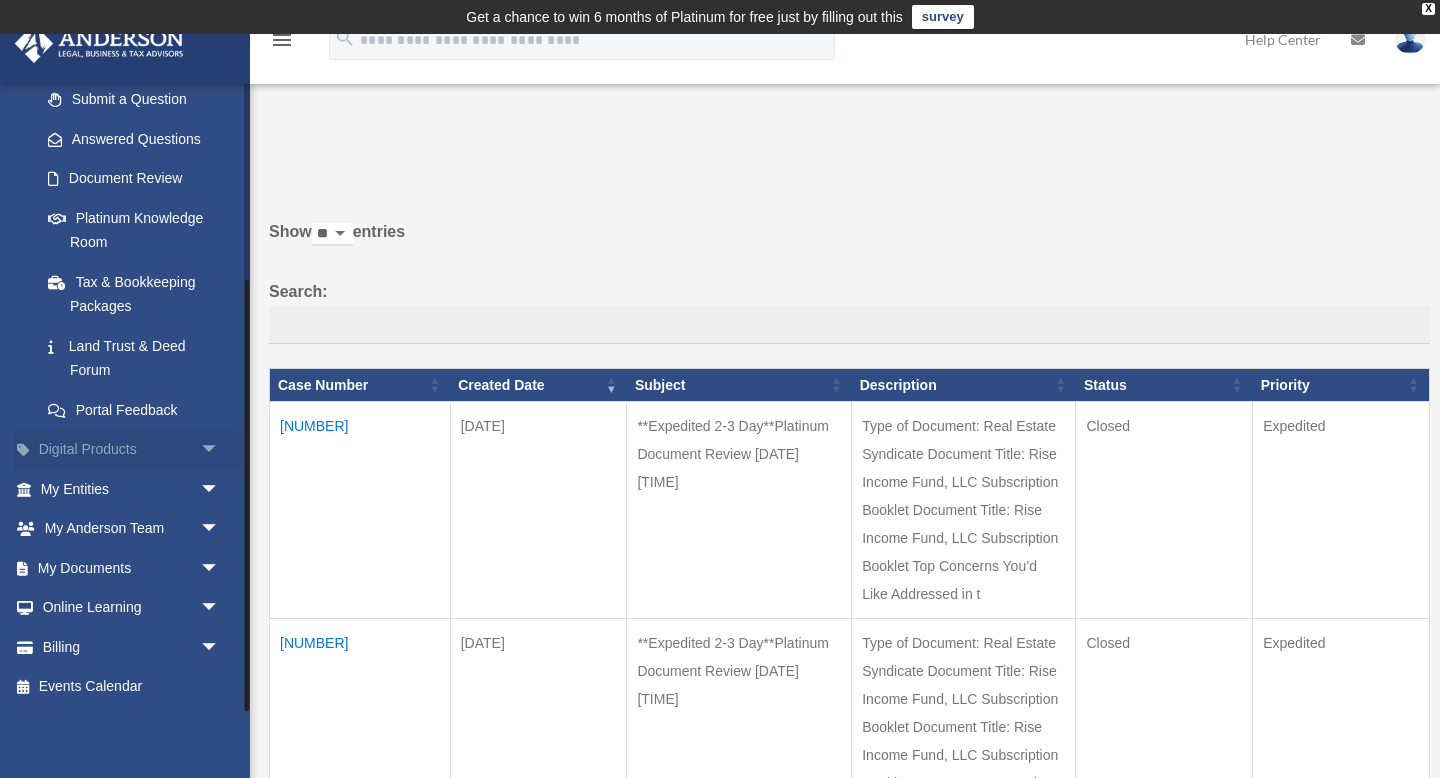 click on "Digital Products arrow_drop_down" at bounding box center (132, 450) 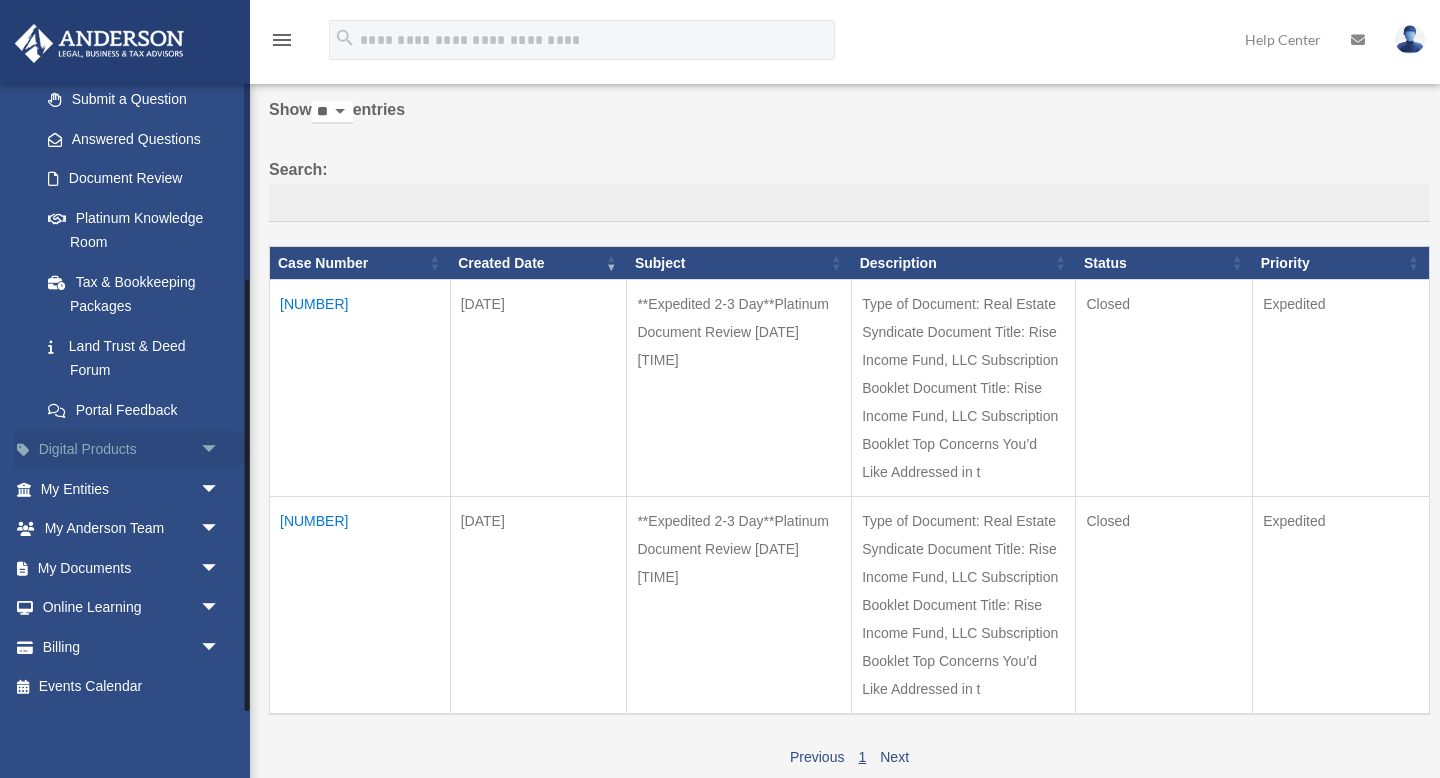 scroll, scrollTop: 155, scrollLeft: 0, axis: vertical 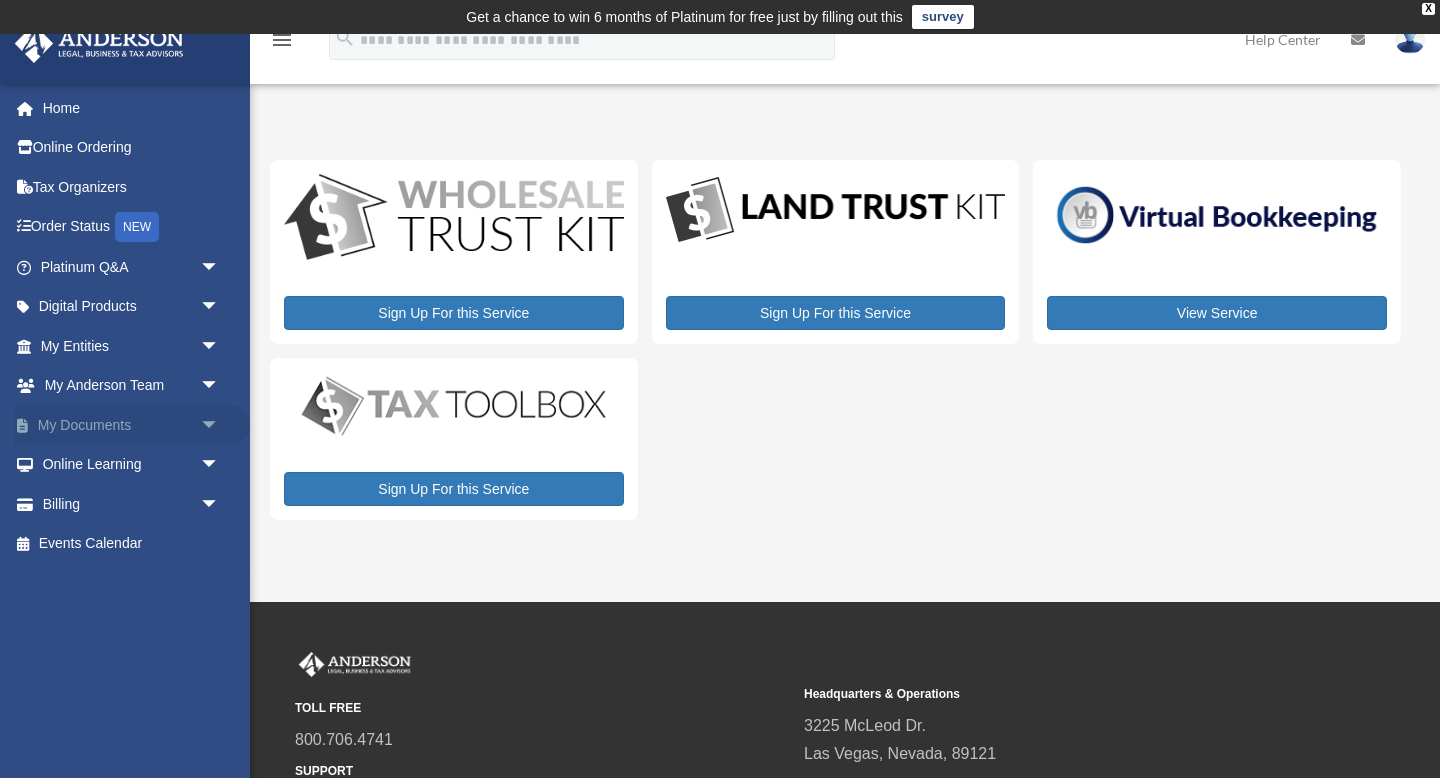 click on "My Documents arrow_drop_down" at bounding box center (132, 425) 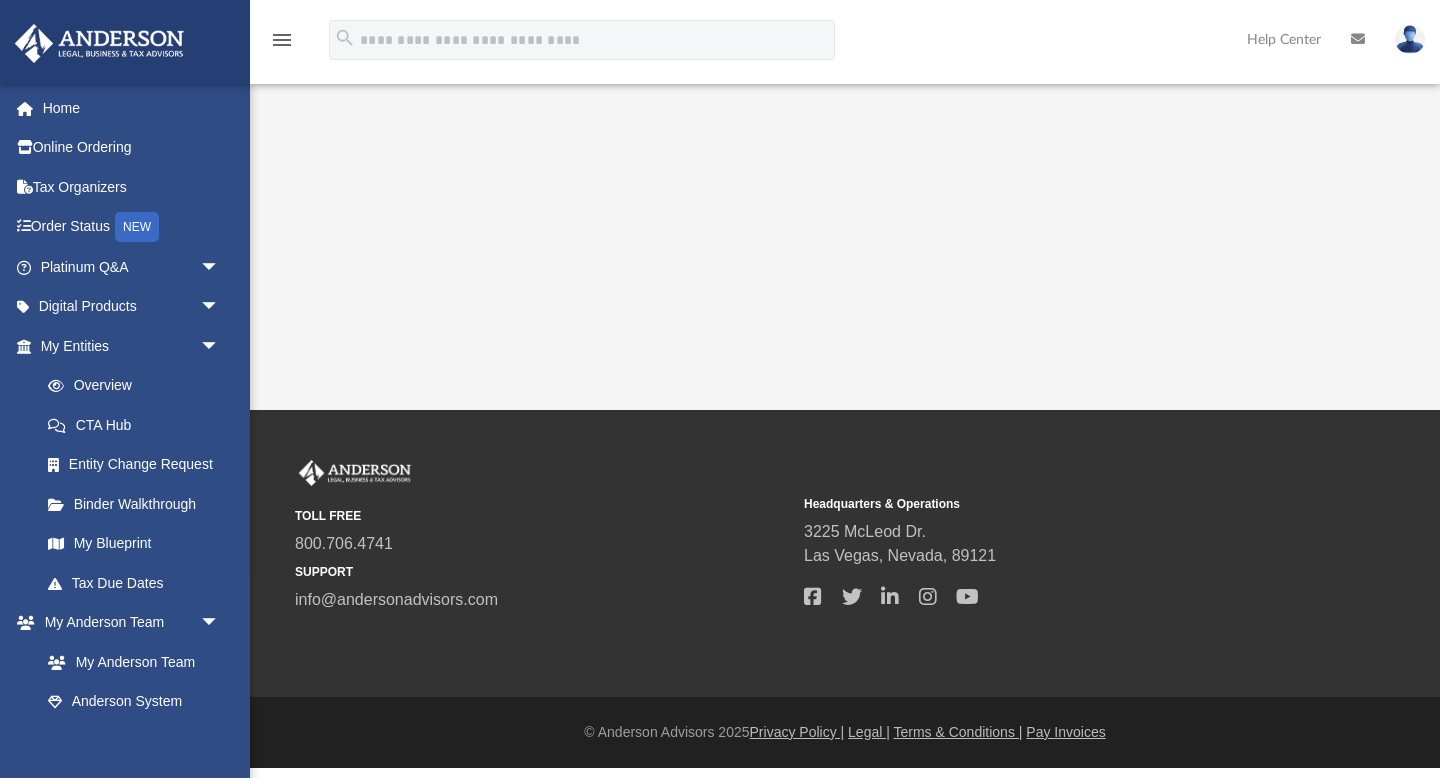 scroll, scrollTop: 0, scrollLeft: 0, axis: both 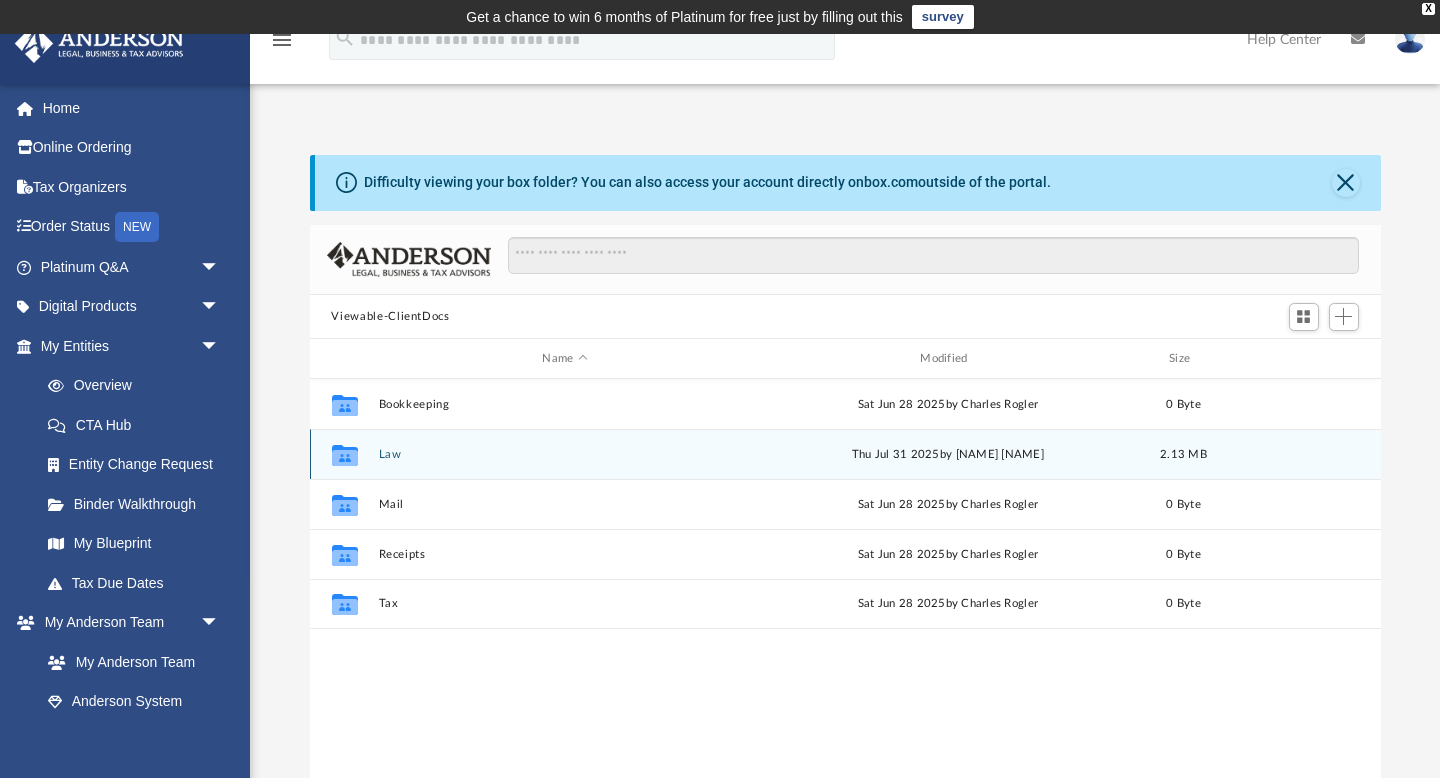 click on "Law" at bounding box center (565, 454) 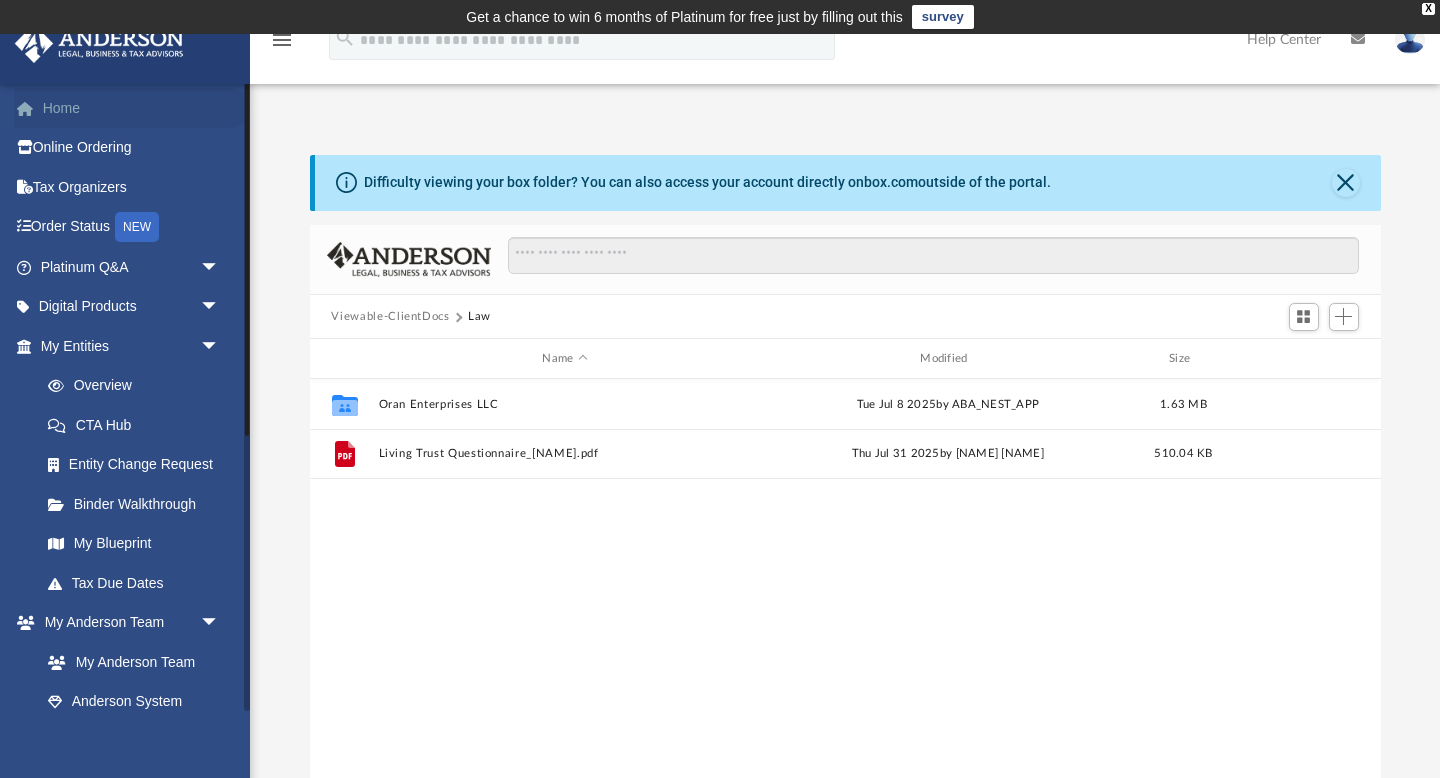click on "Home" at bounding box center [132, 108] 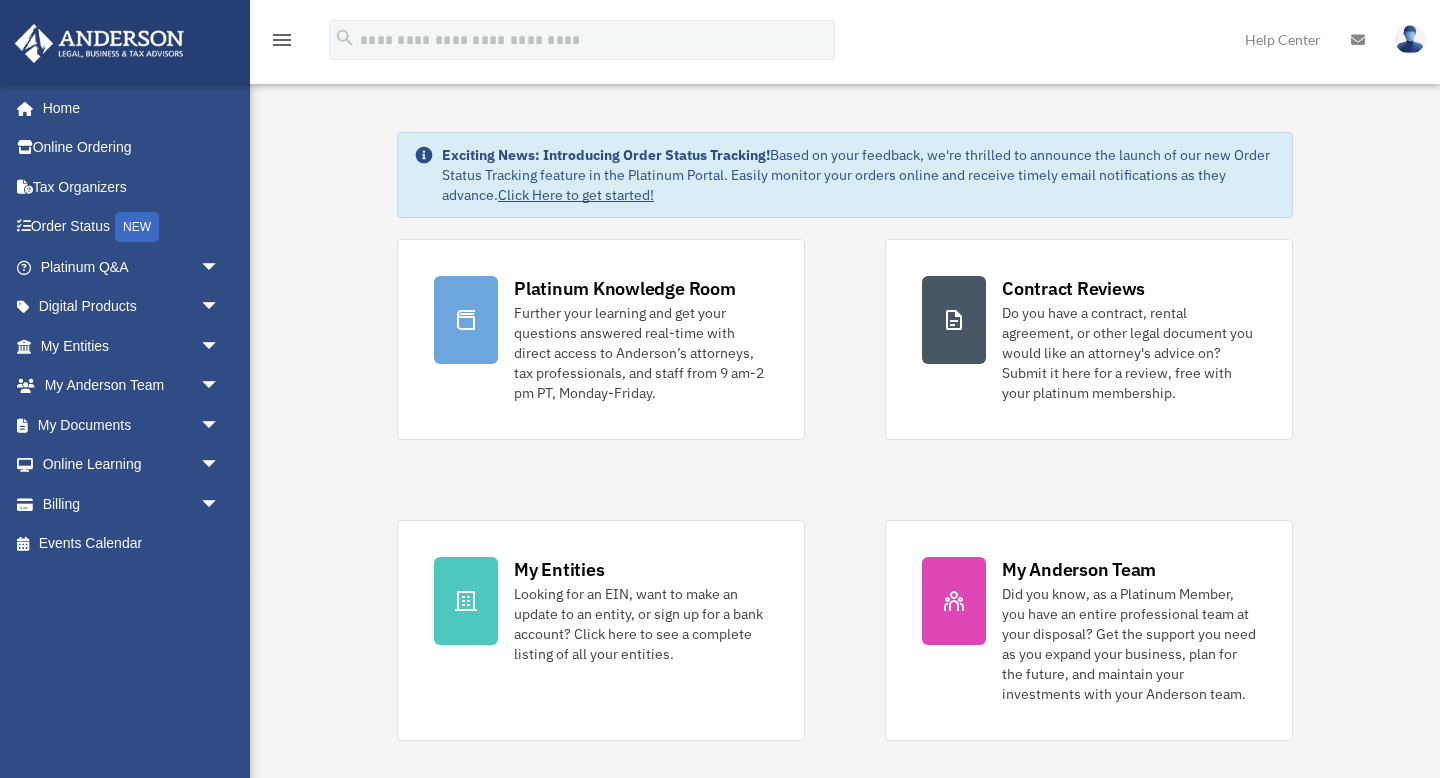 scroll, scrollTop: 0, scrollLeft: 0, axis: both 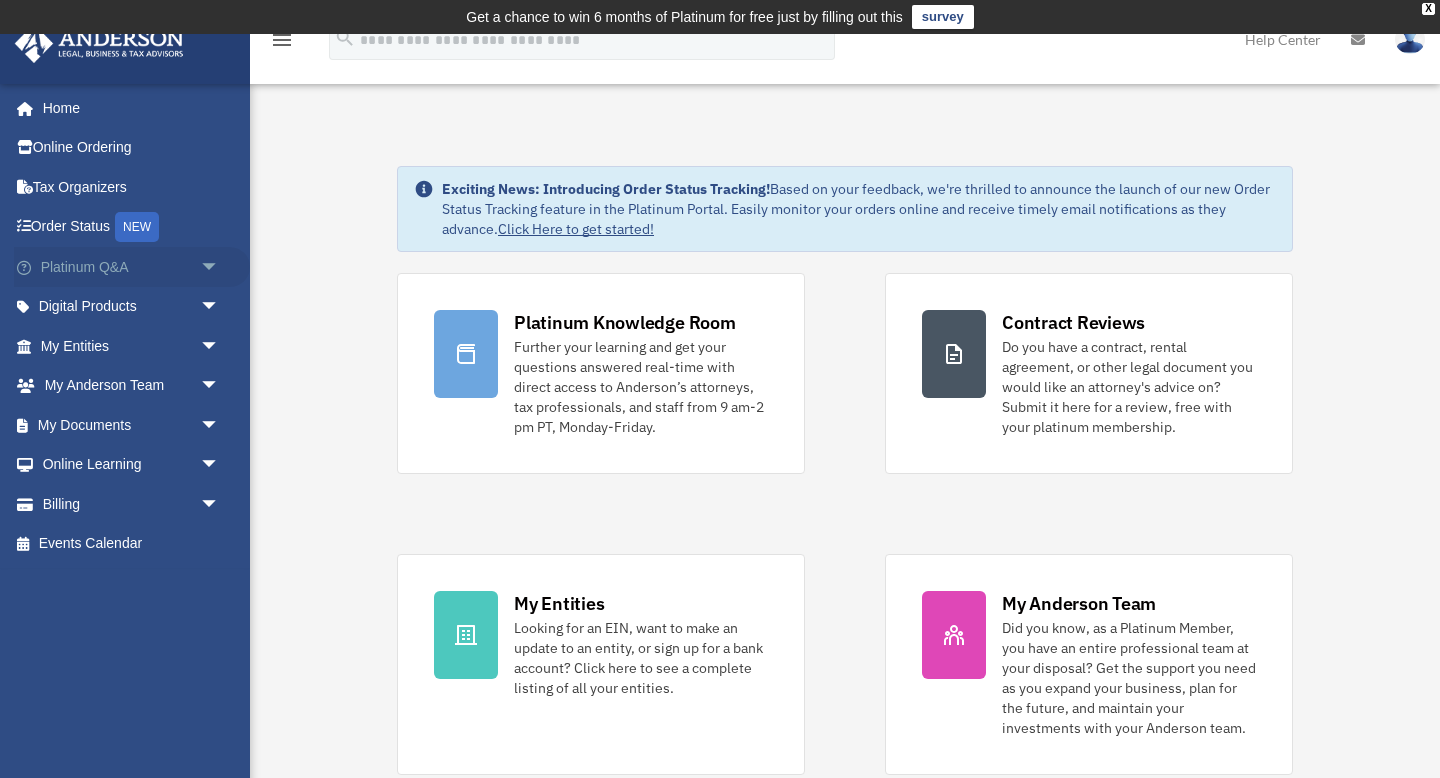 click on "Platinum Q&A arrow_drop_down" at bounding box center [132, 267] 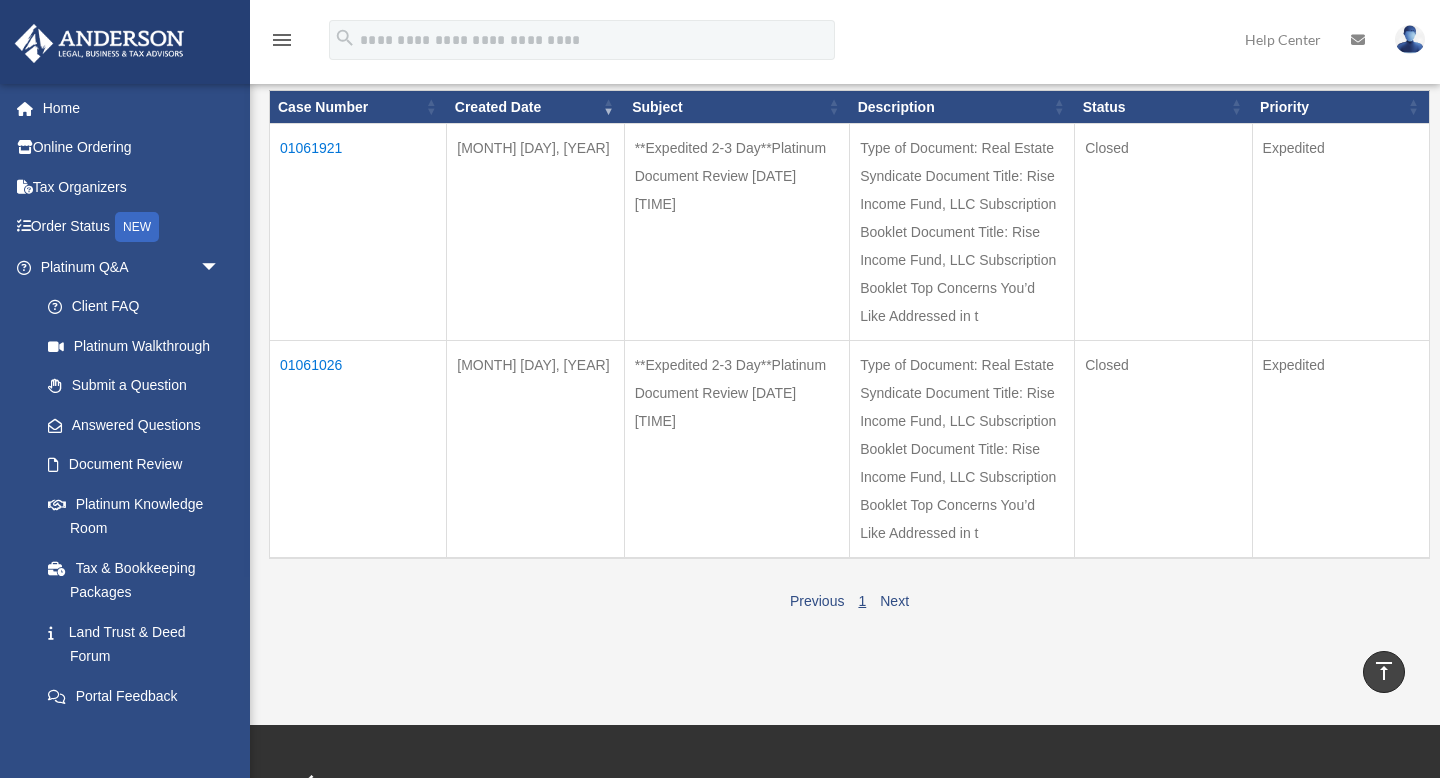 scroll, scrollTop: 284, scrollLeft: 0, axis: vertical 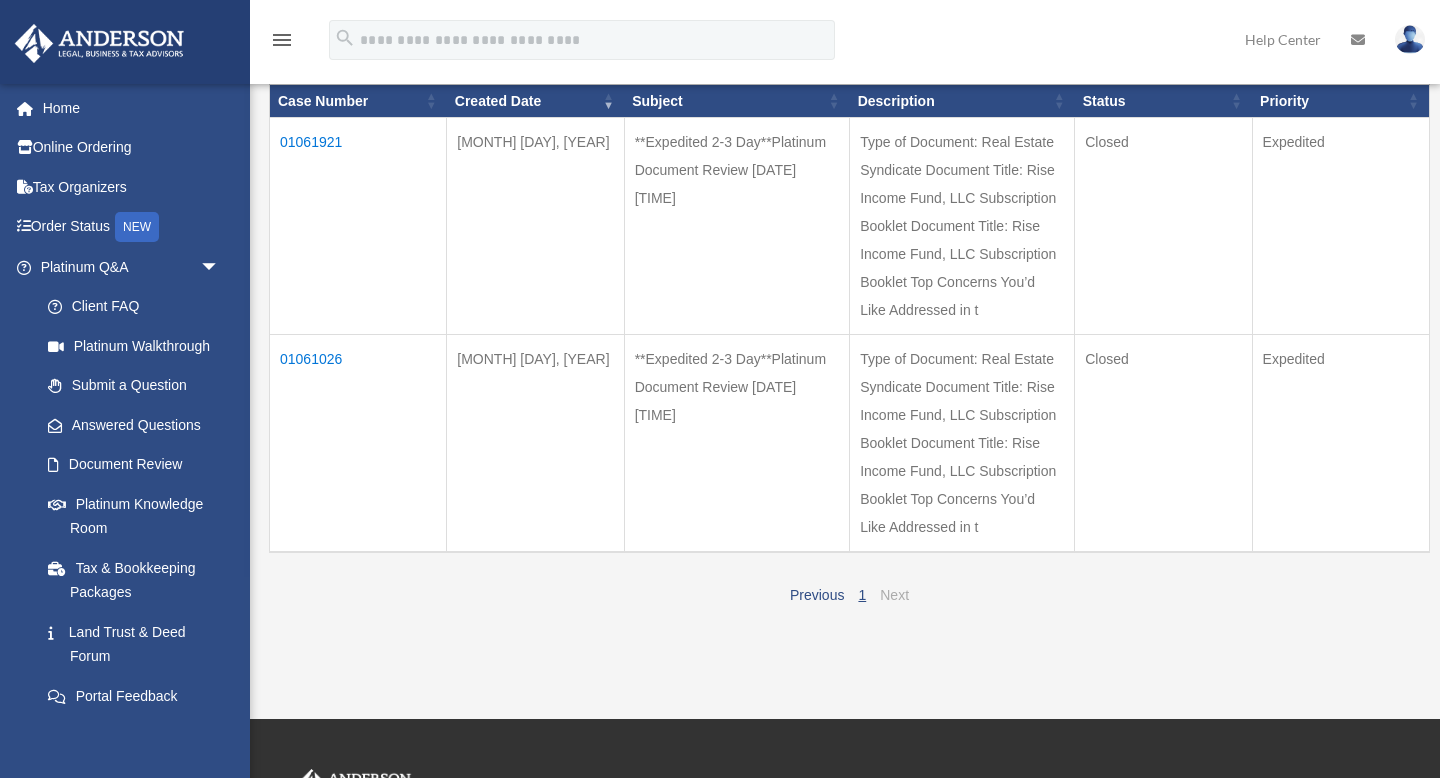 click on "Next" at bounding box center (894, 595) 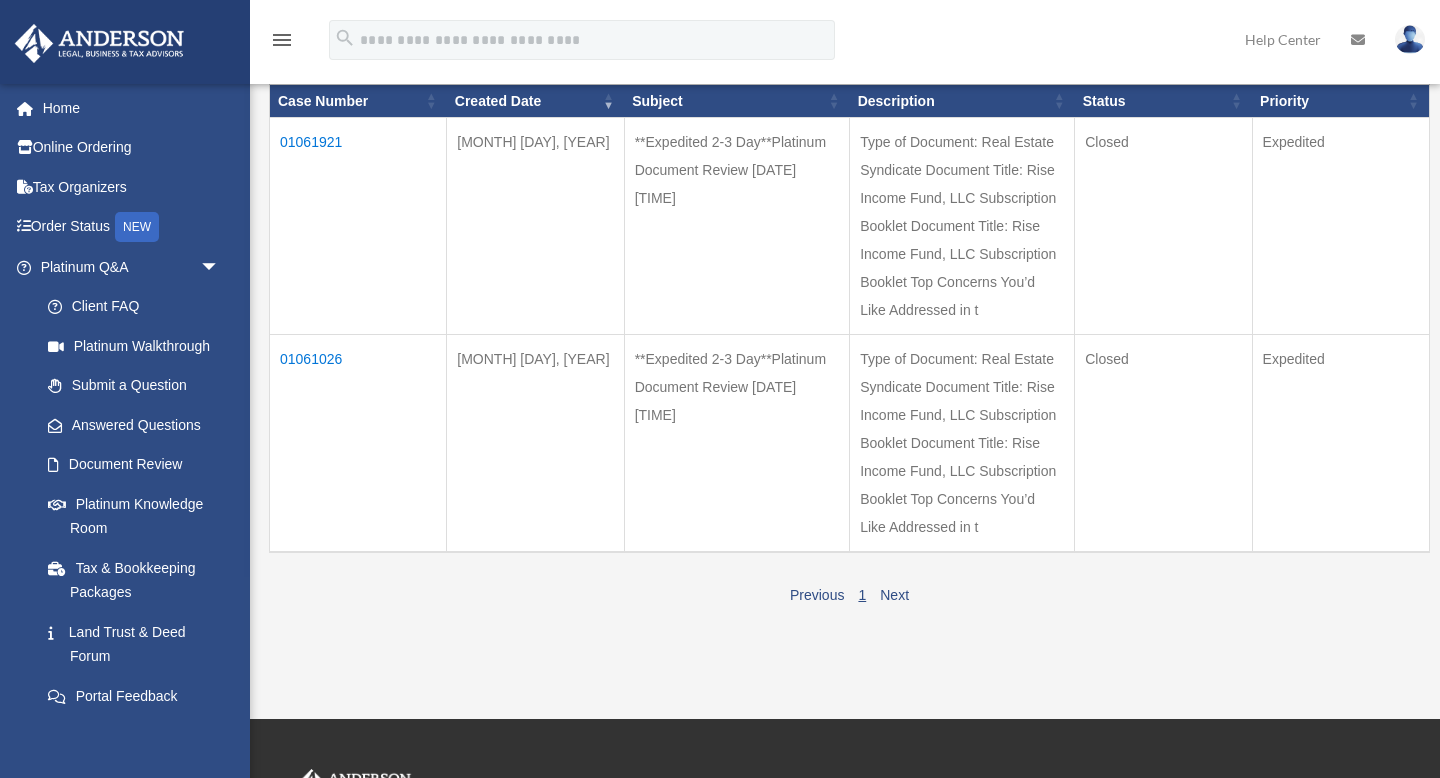click on "01061921" at bounding box center [358, 226] 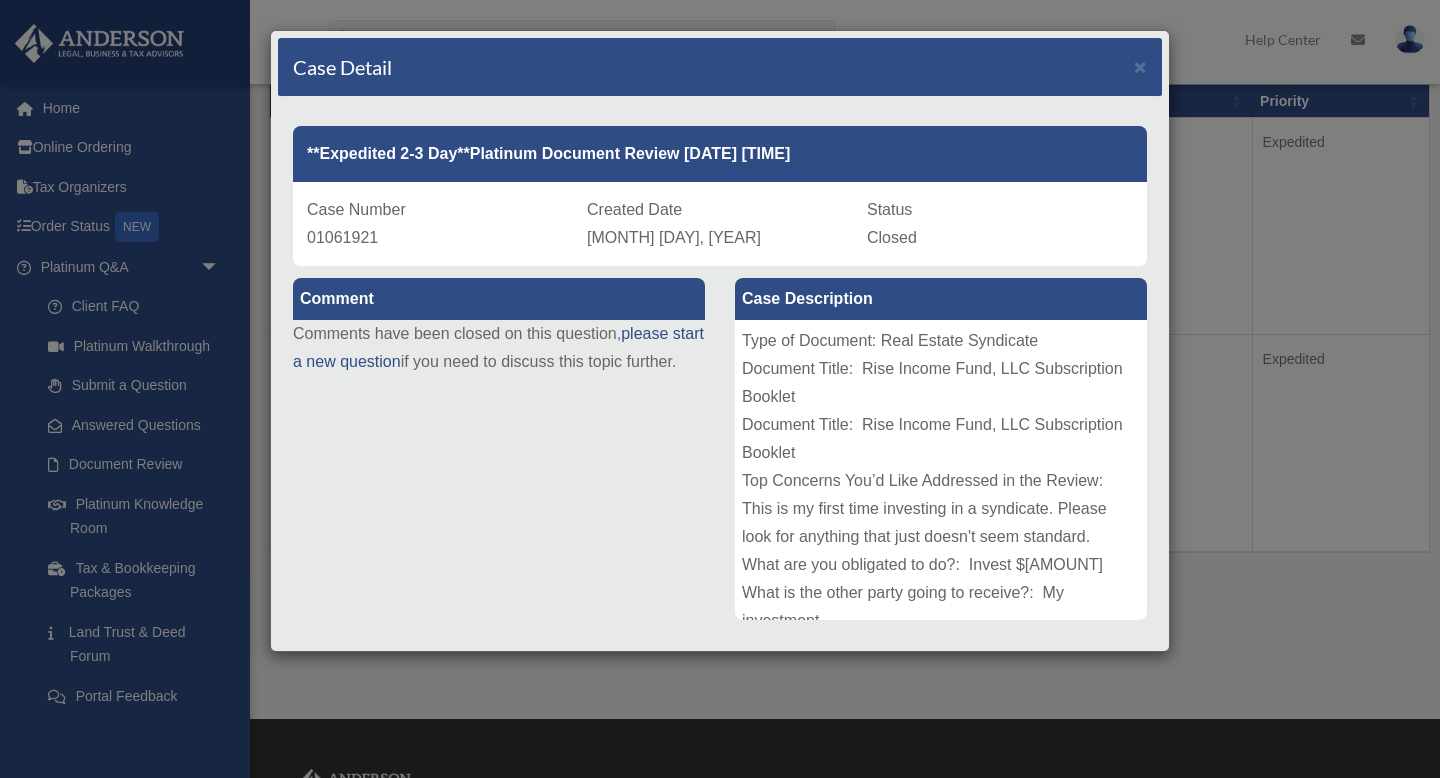 scroll, scrollTop: 450, scrollLeft: 0, axis: vertical 